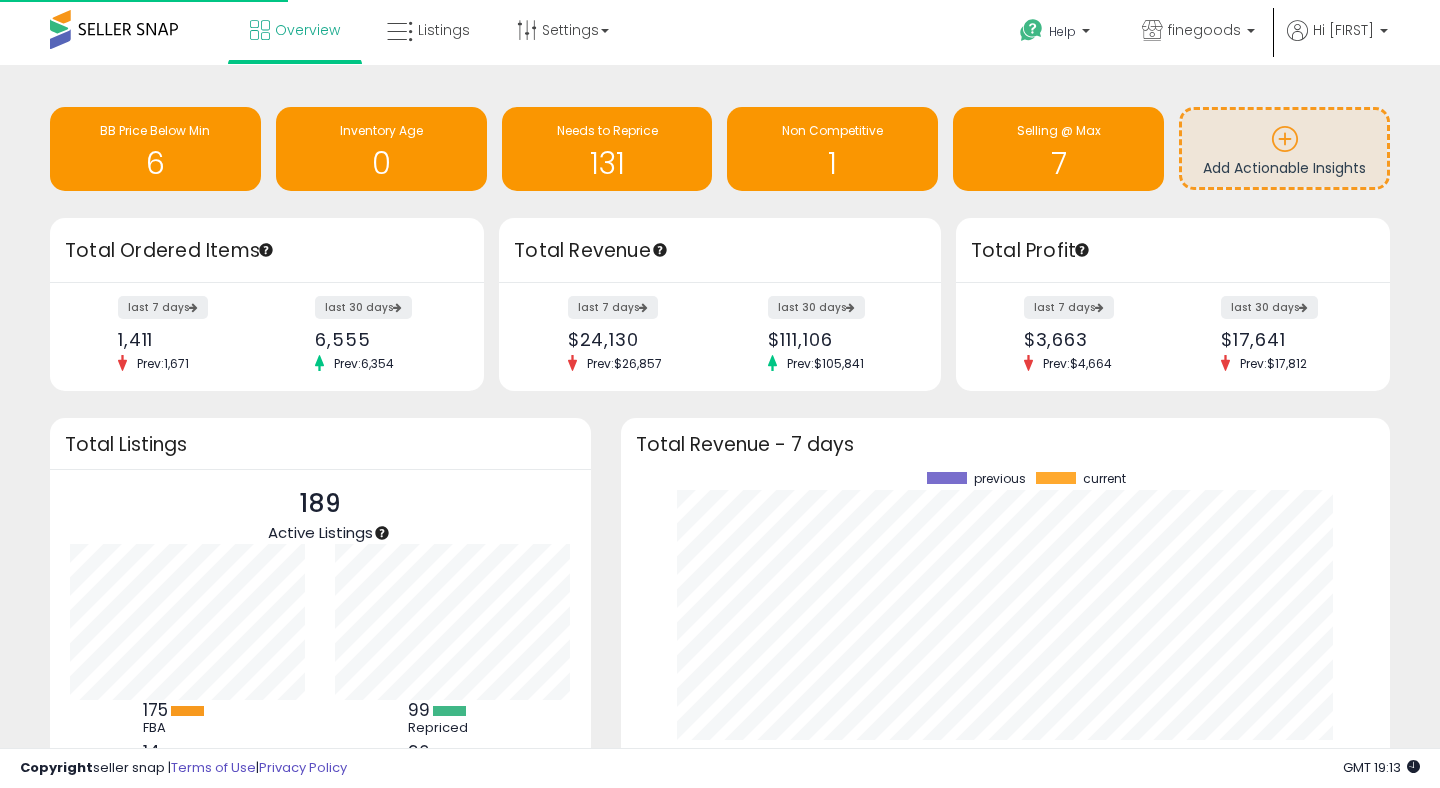 scroll, scrollTop: 0, scrollLeft: 0, axis: both 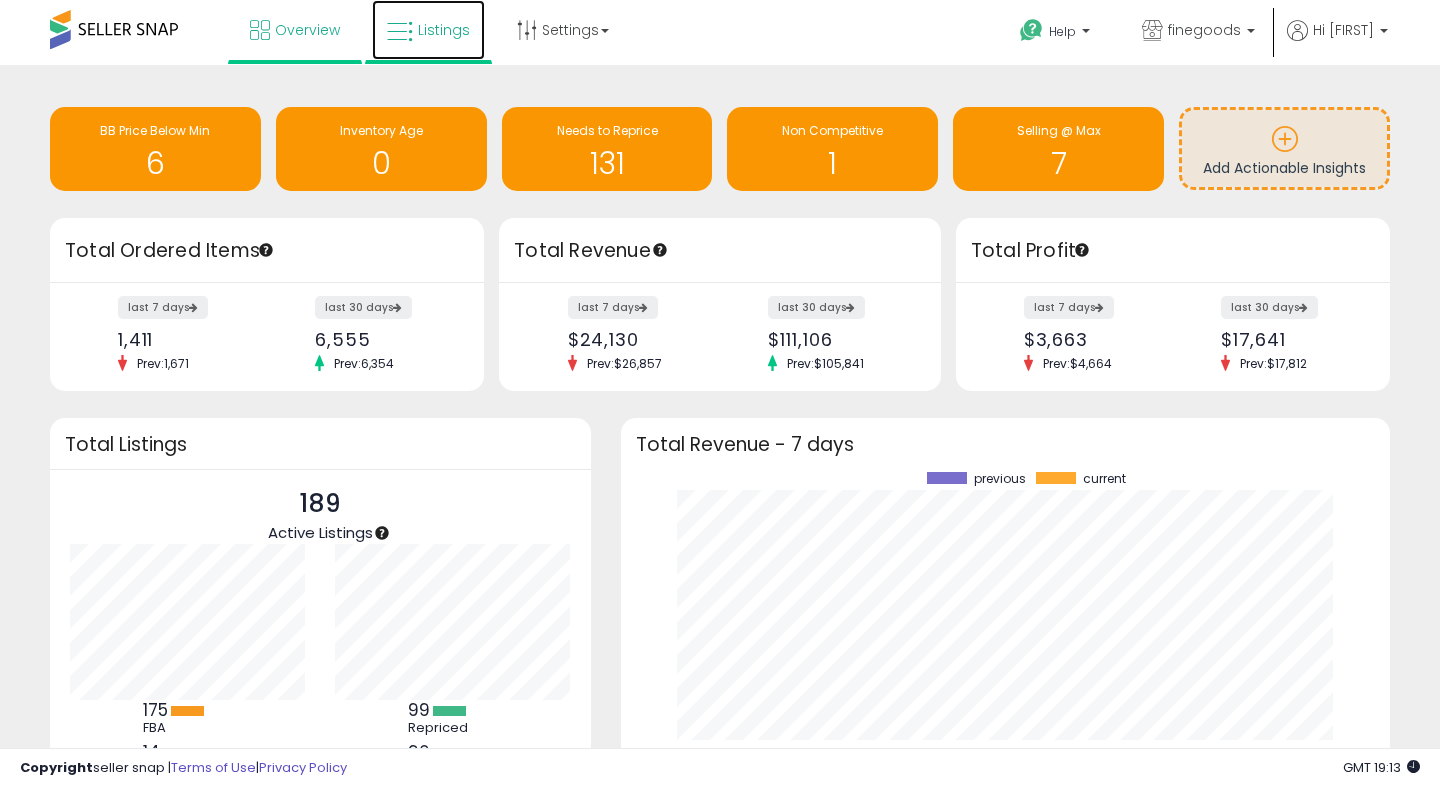 click on "Listings" at bounding box center (428, 30) 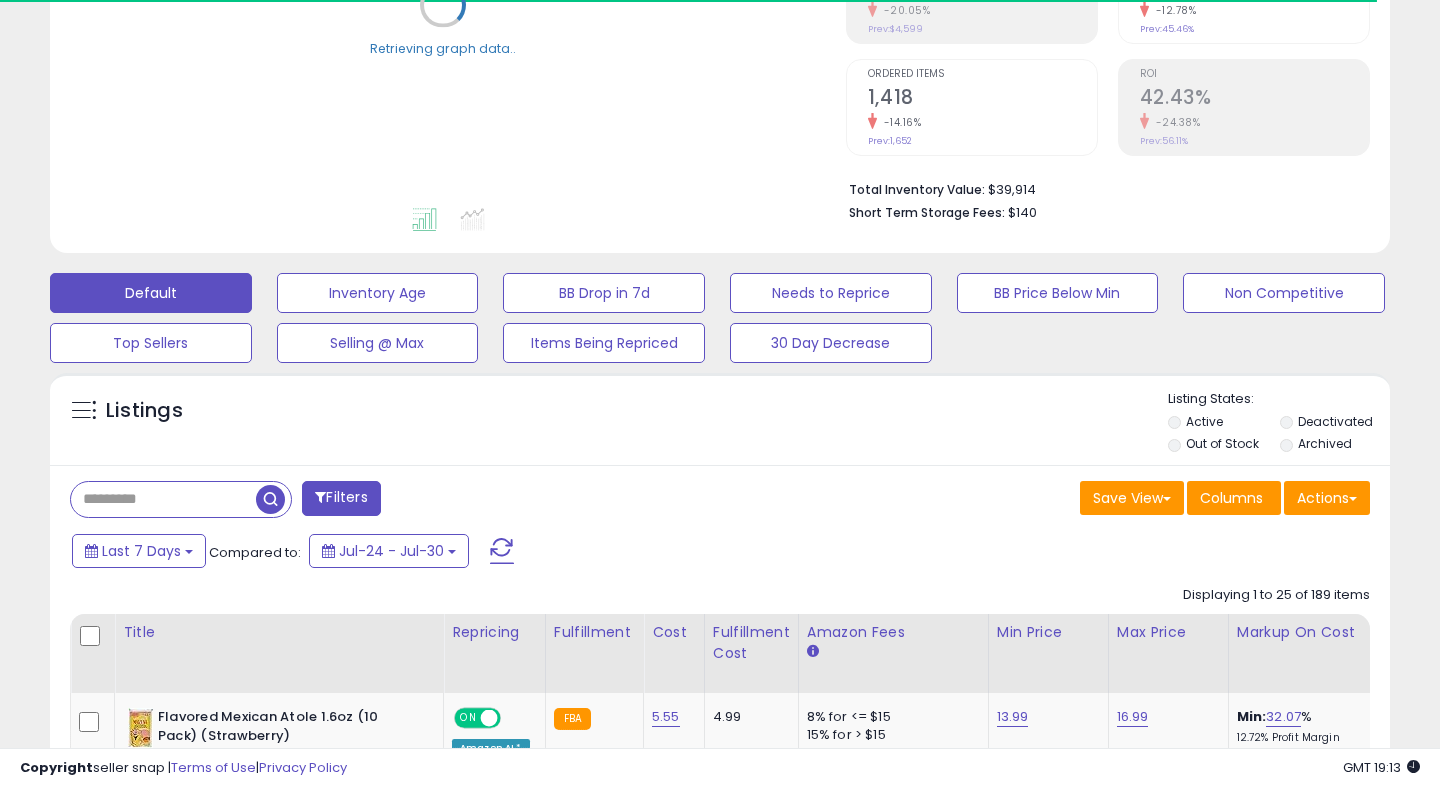 scroll, scrollTop: 490, scrollLeft: 0, axis: vertical 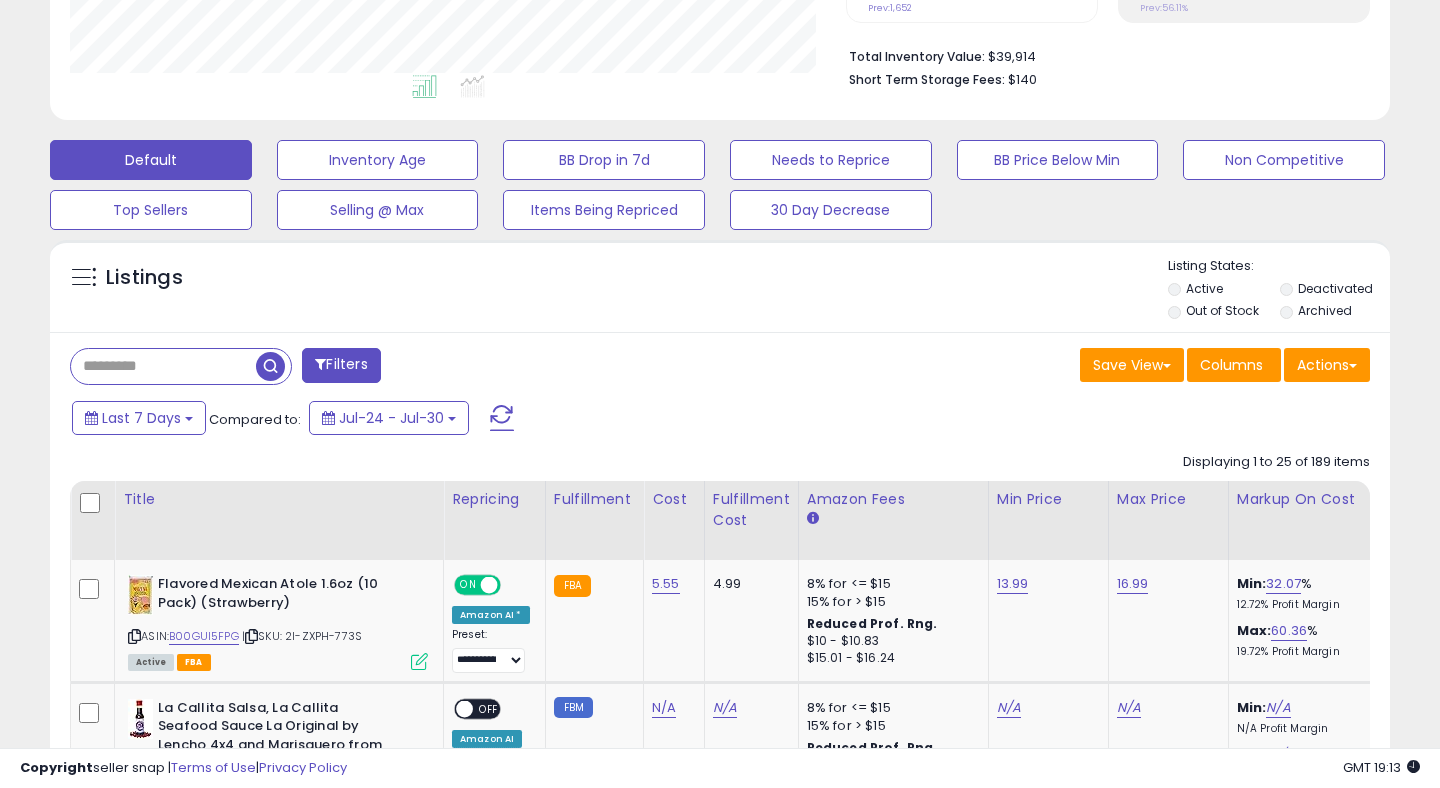 click at bounding box center (163, 366) 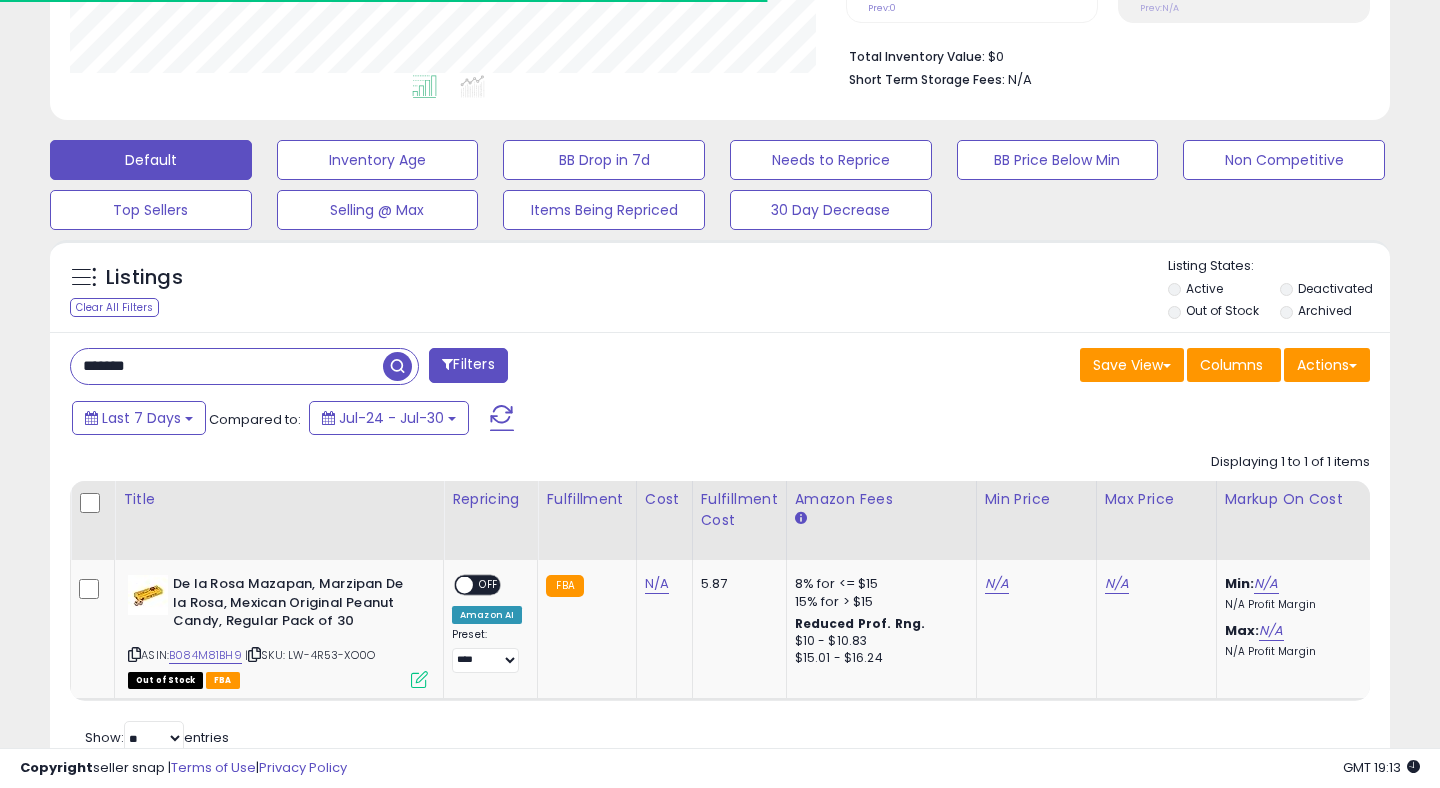 scroll, scrollTop: 558, scrollLeft: 0, axis: vertical 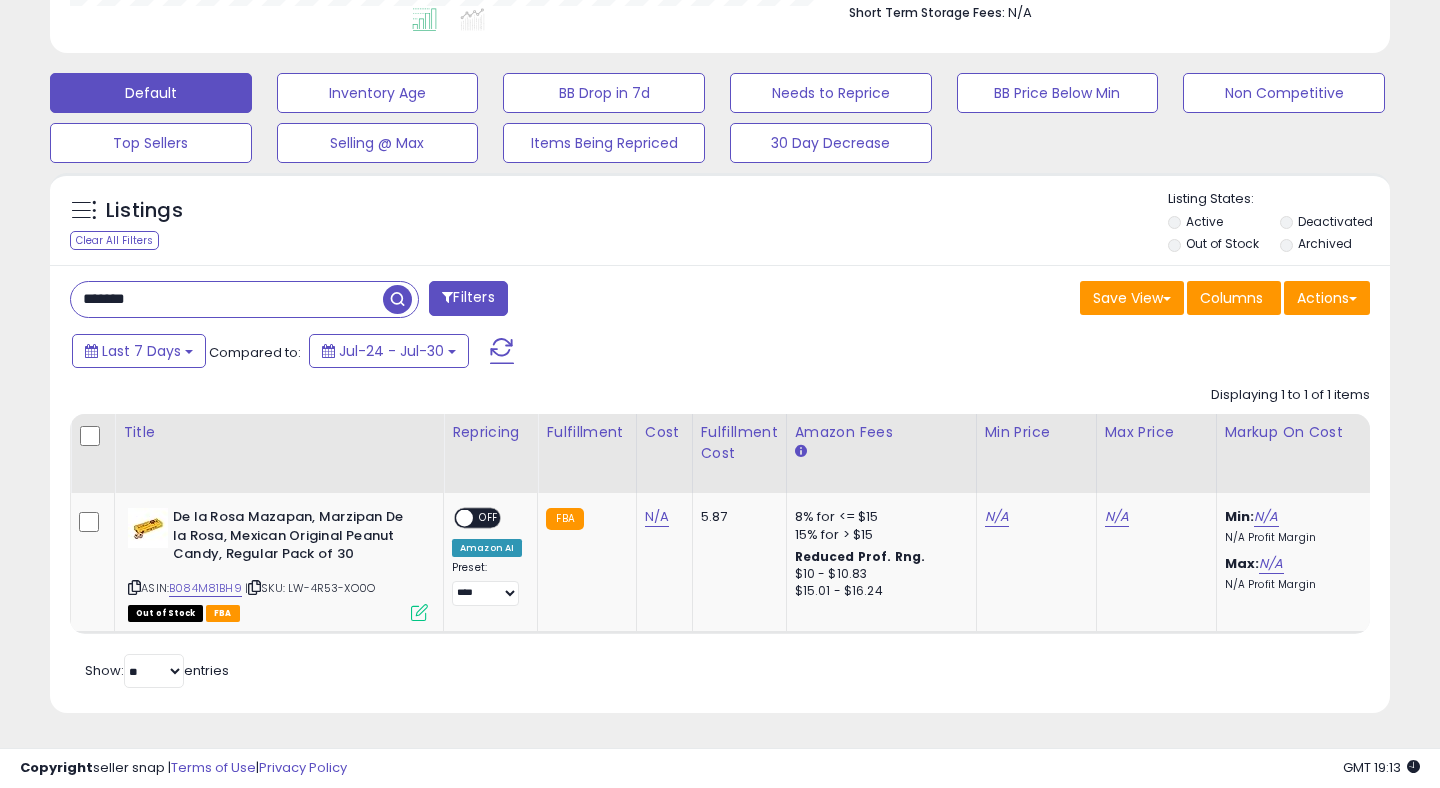 click on "*******" at bounding box center (227, 299) 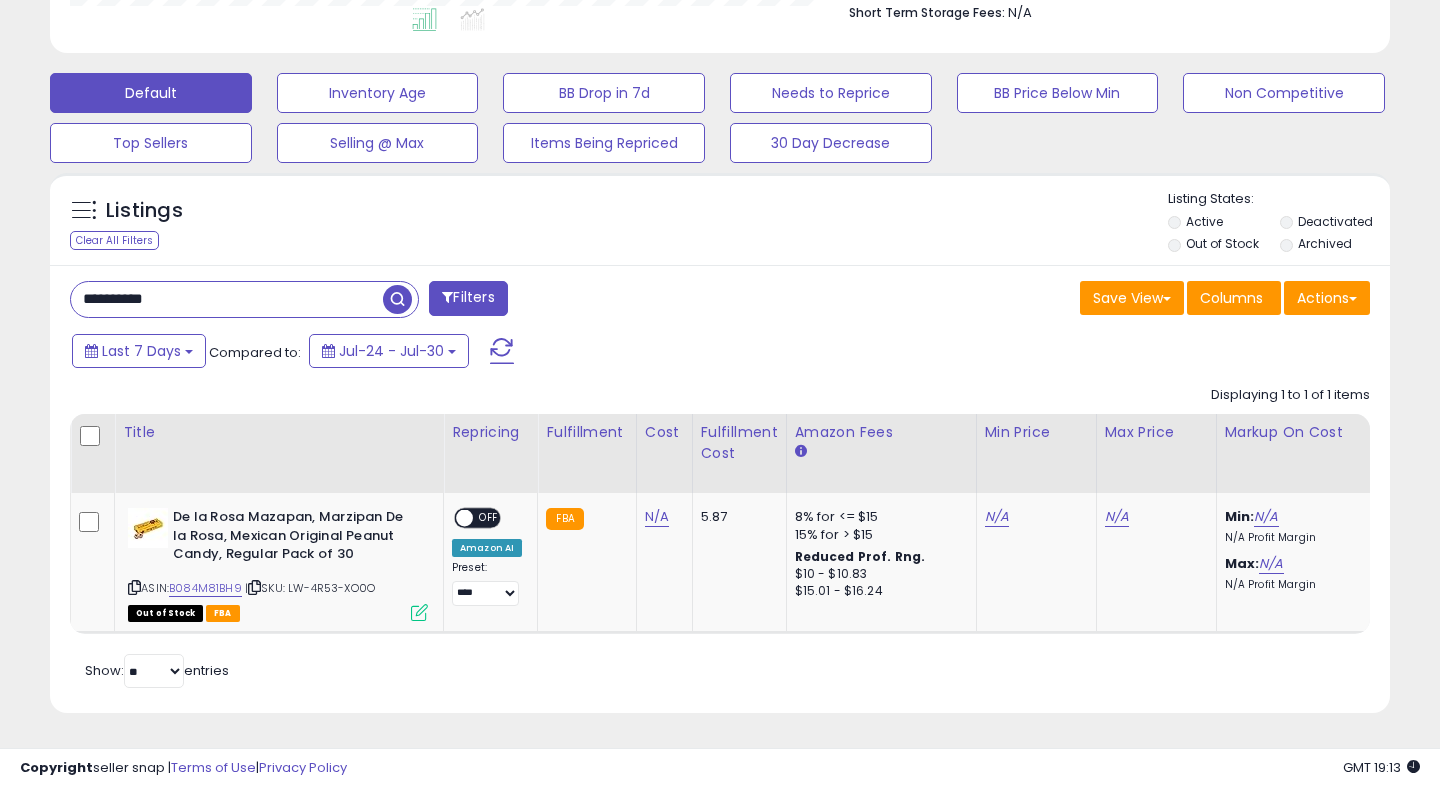type on "**********" 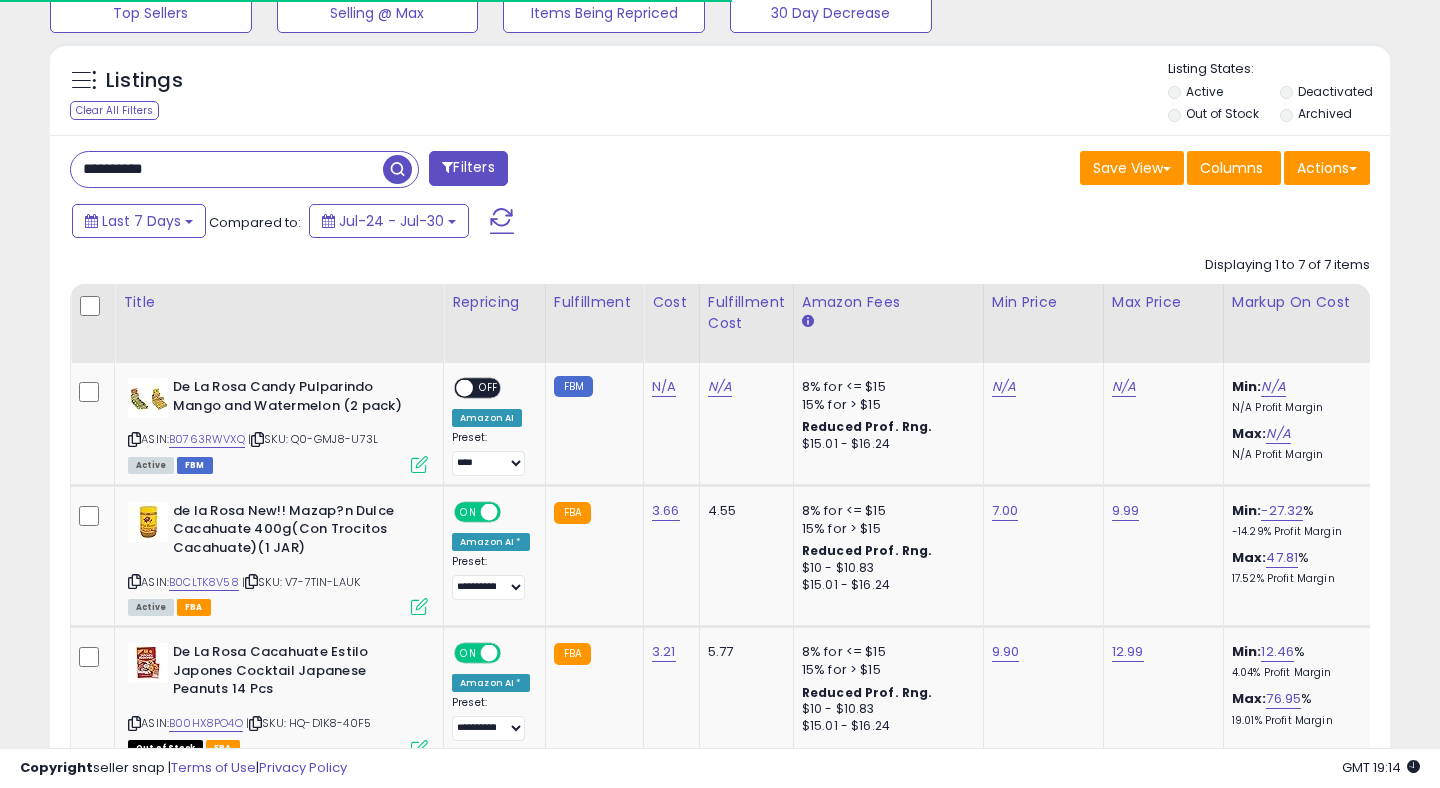 scroll, scrollTop: 908, scrollLeft: 0, axis: vertical 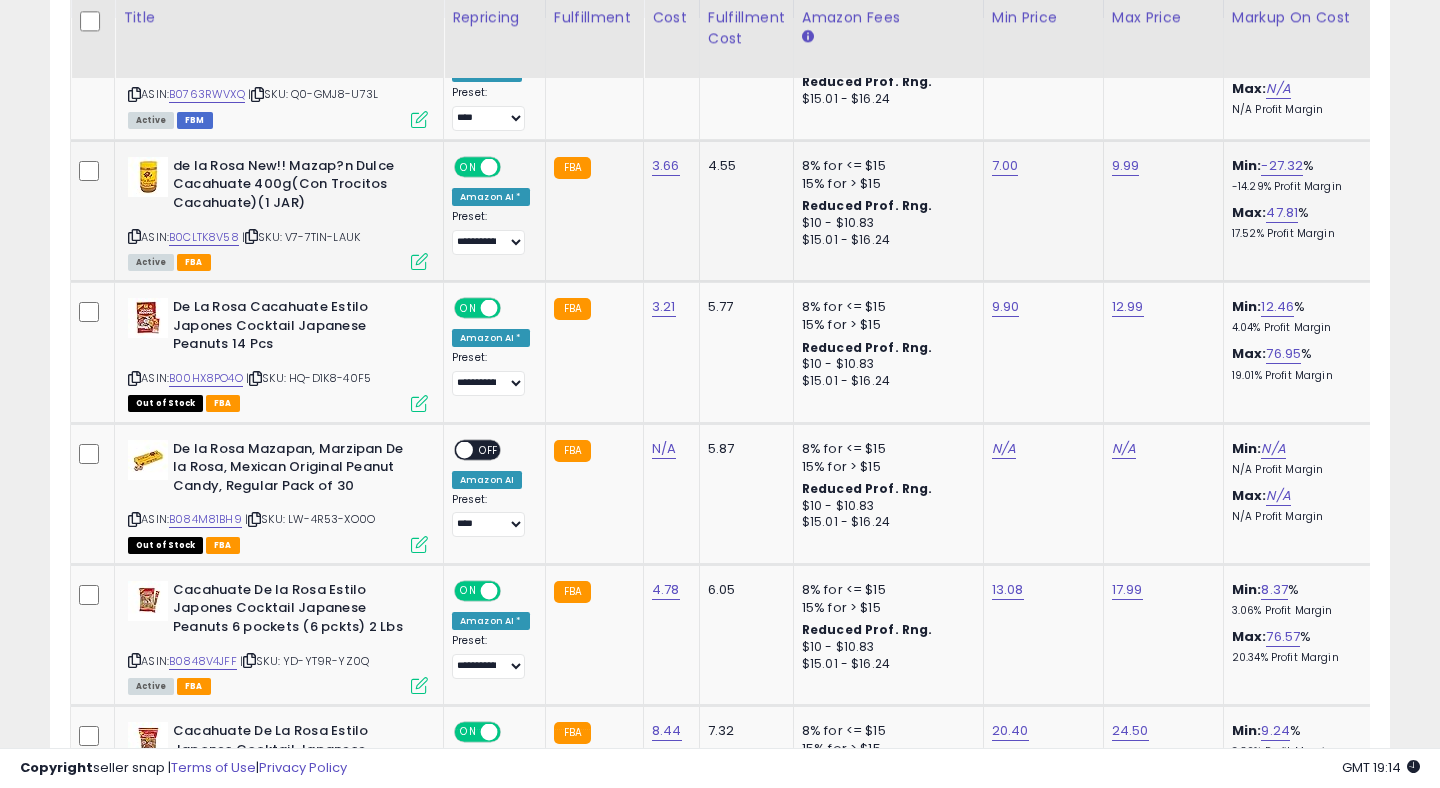 click at bounding box center [419, 261] 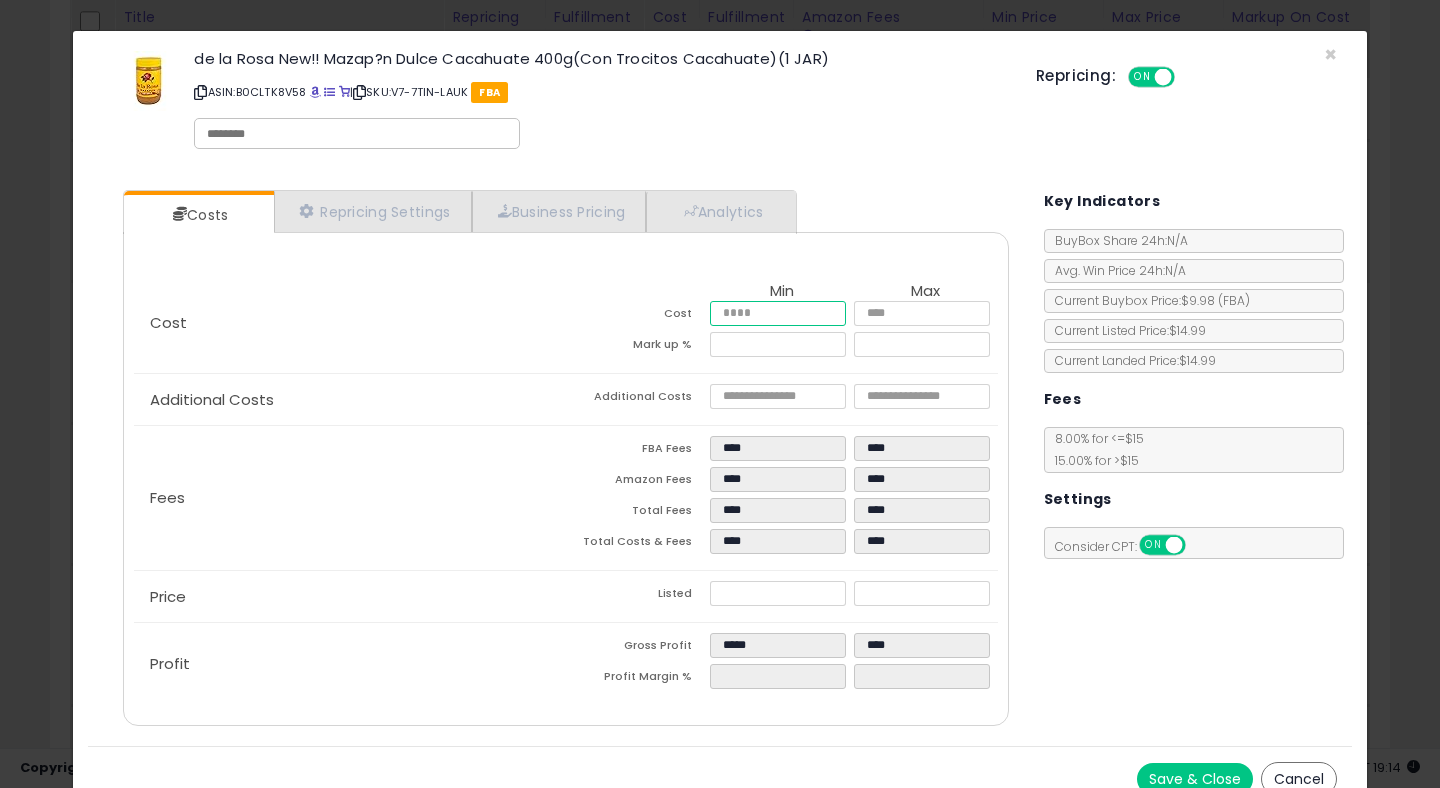 click on "****" at bounding box center [778, 313] 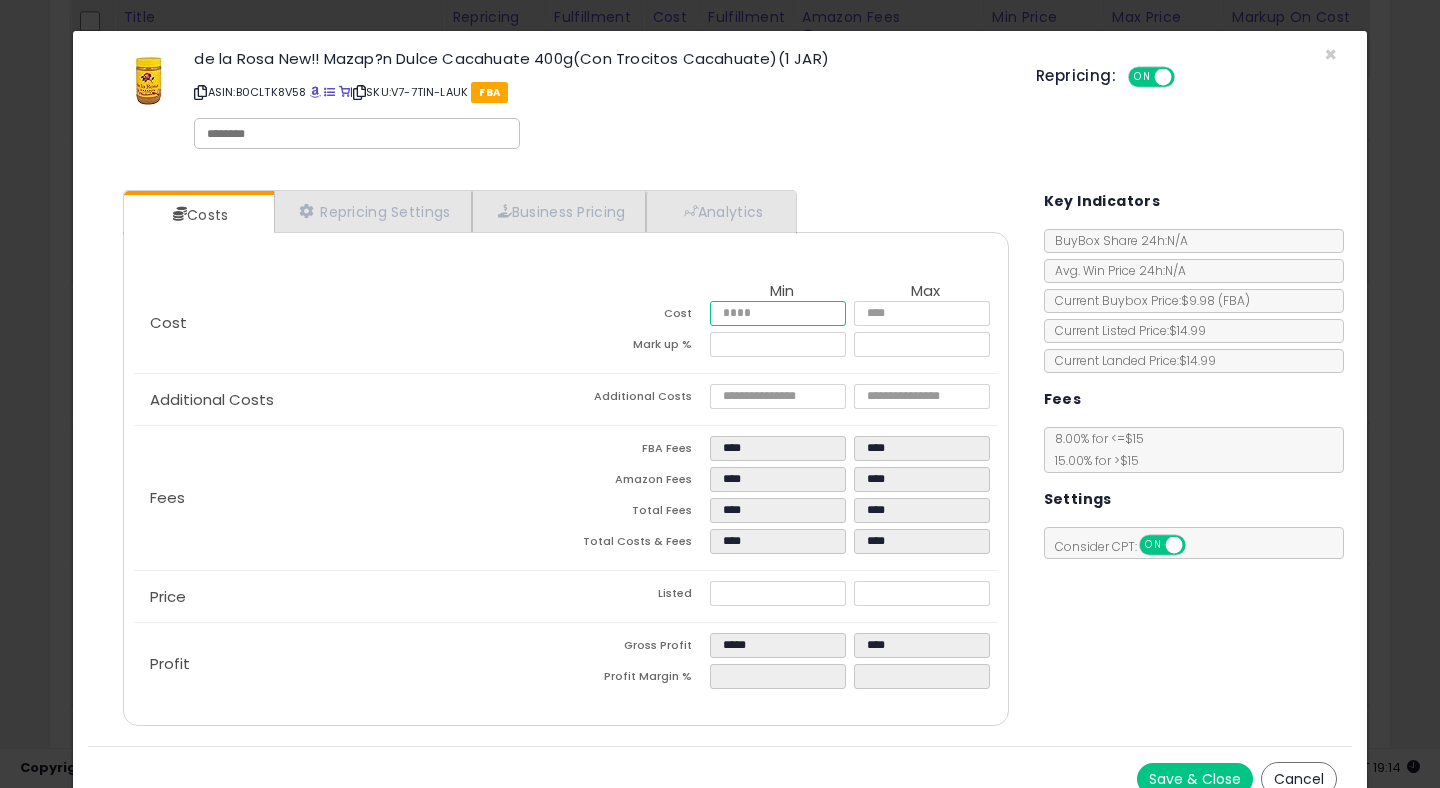 type on "***" 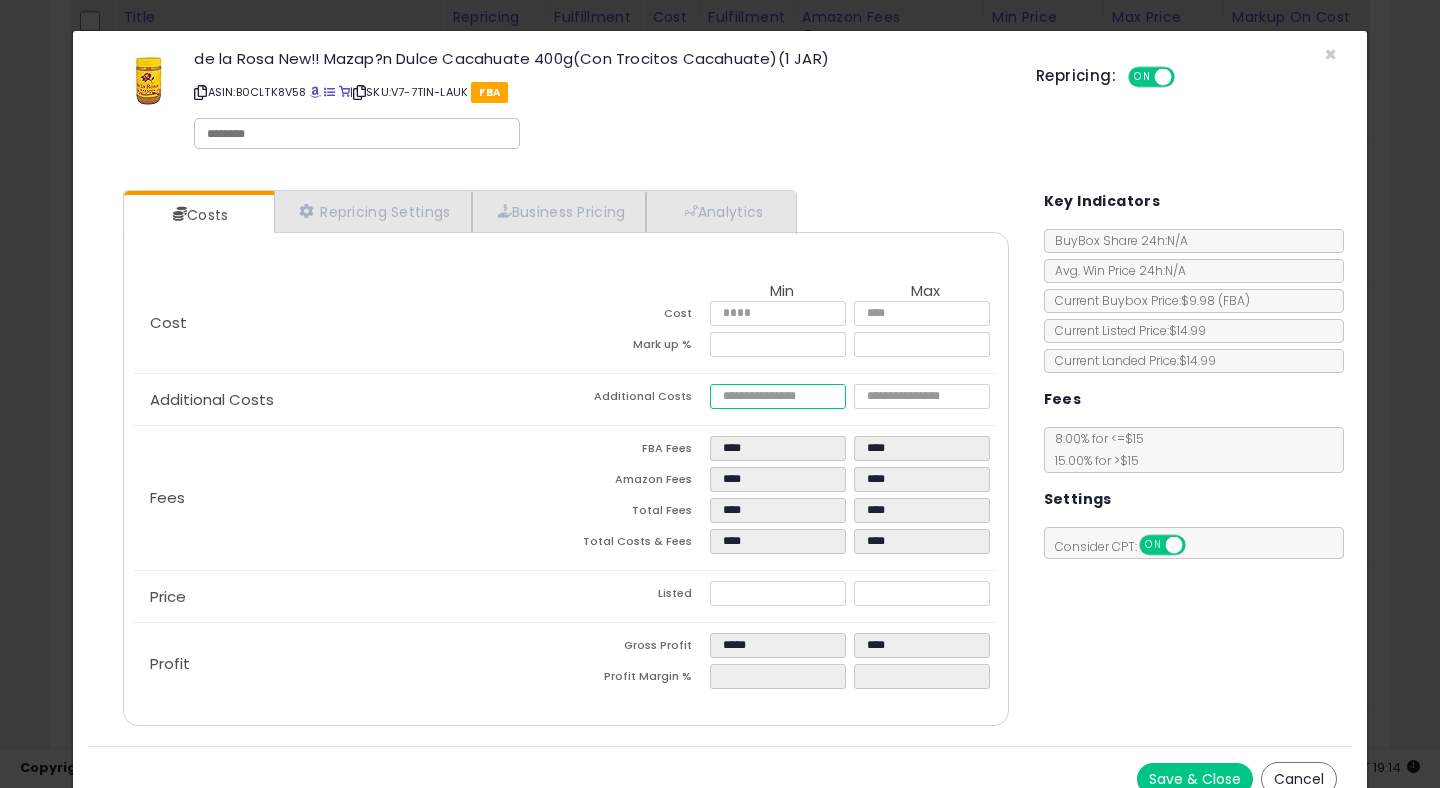type on "******" 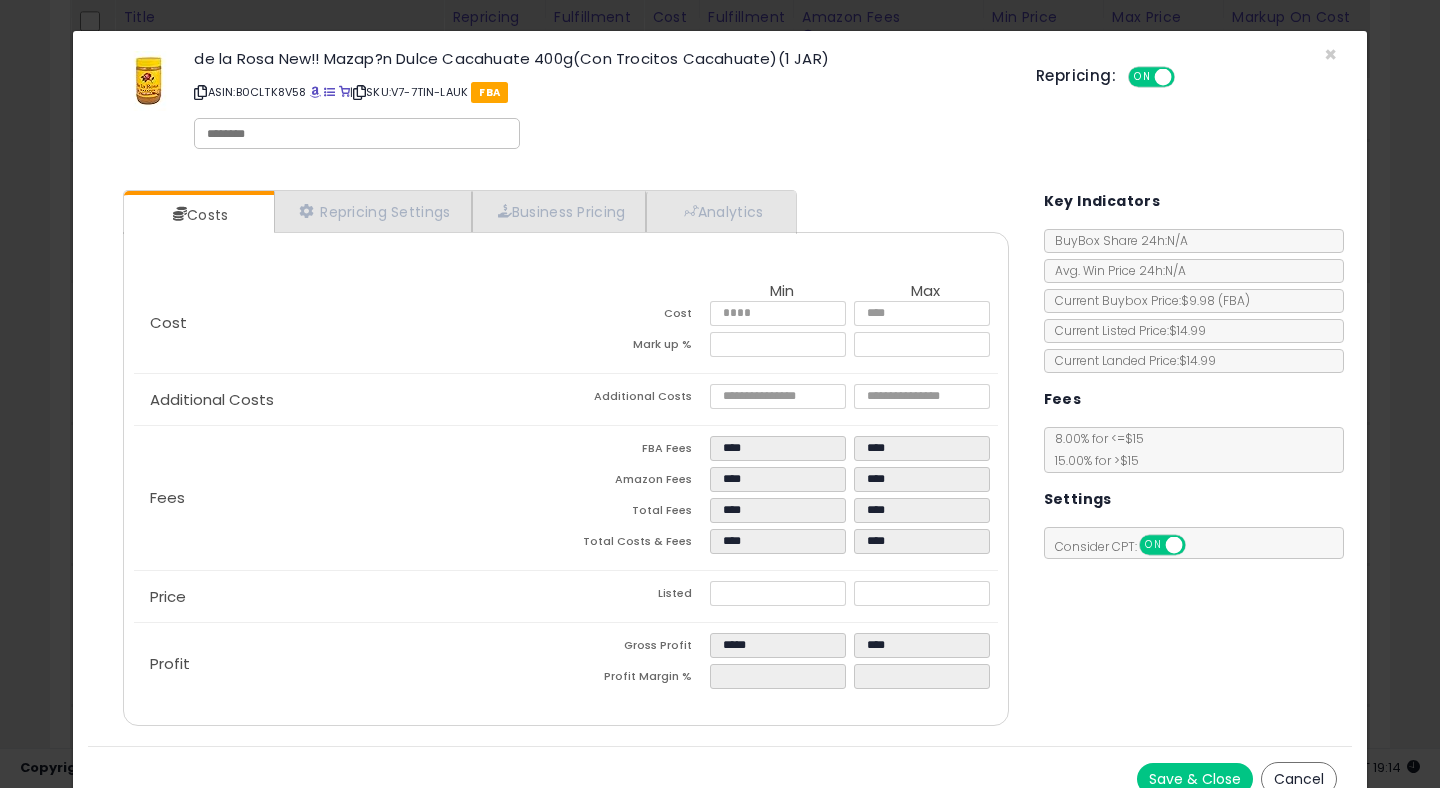 type on "******" 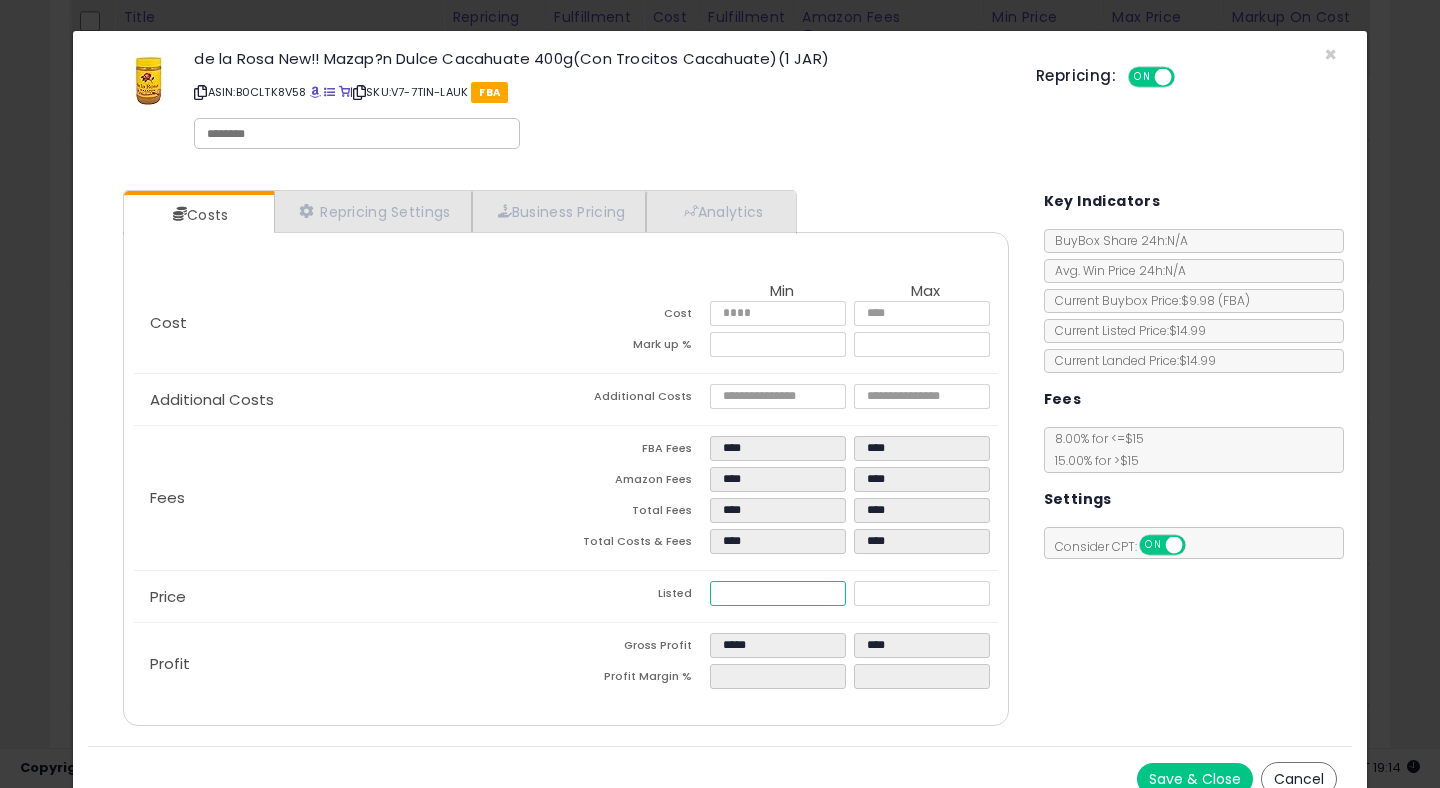 click on "****" at bounding box center (778, 593) 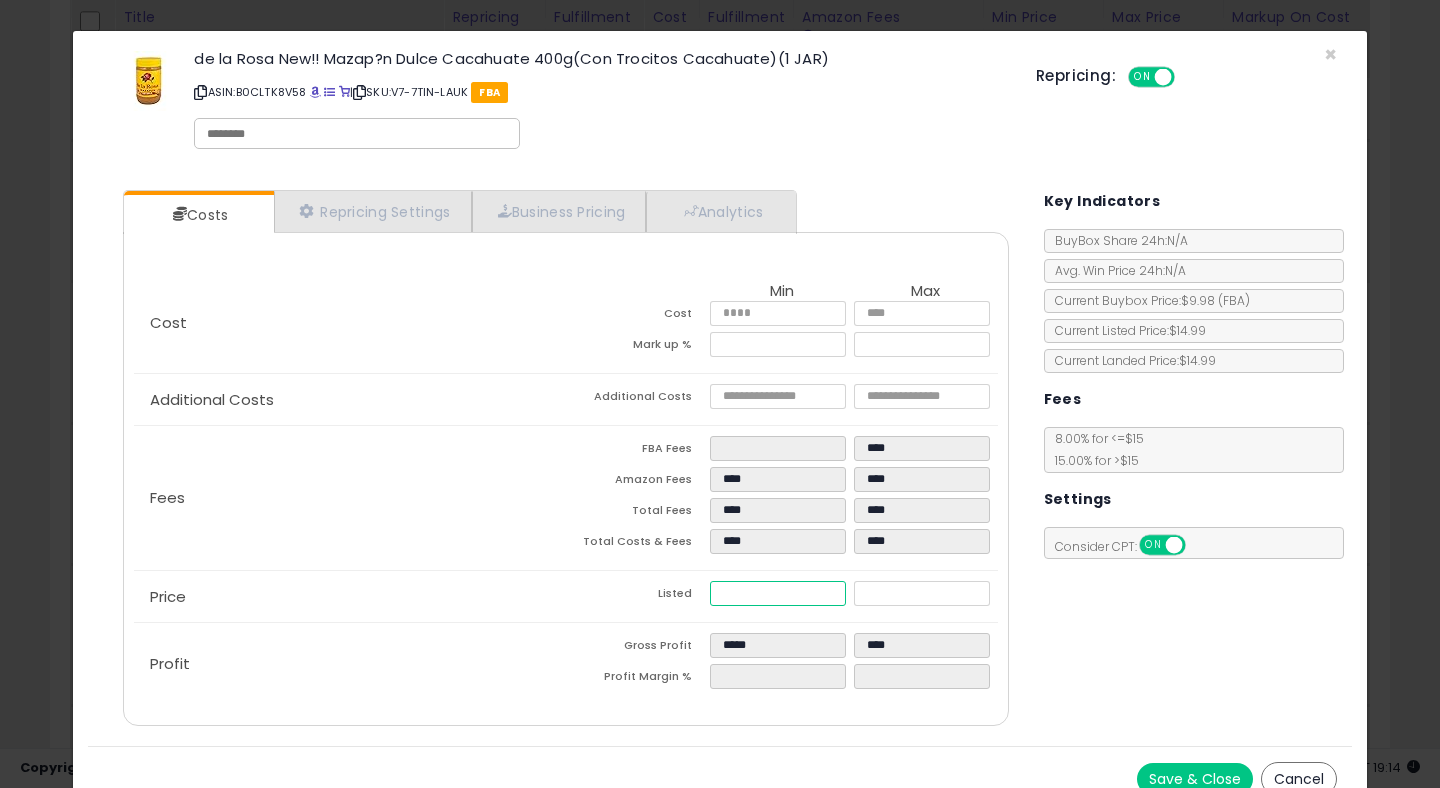 type on "****" 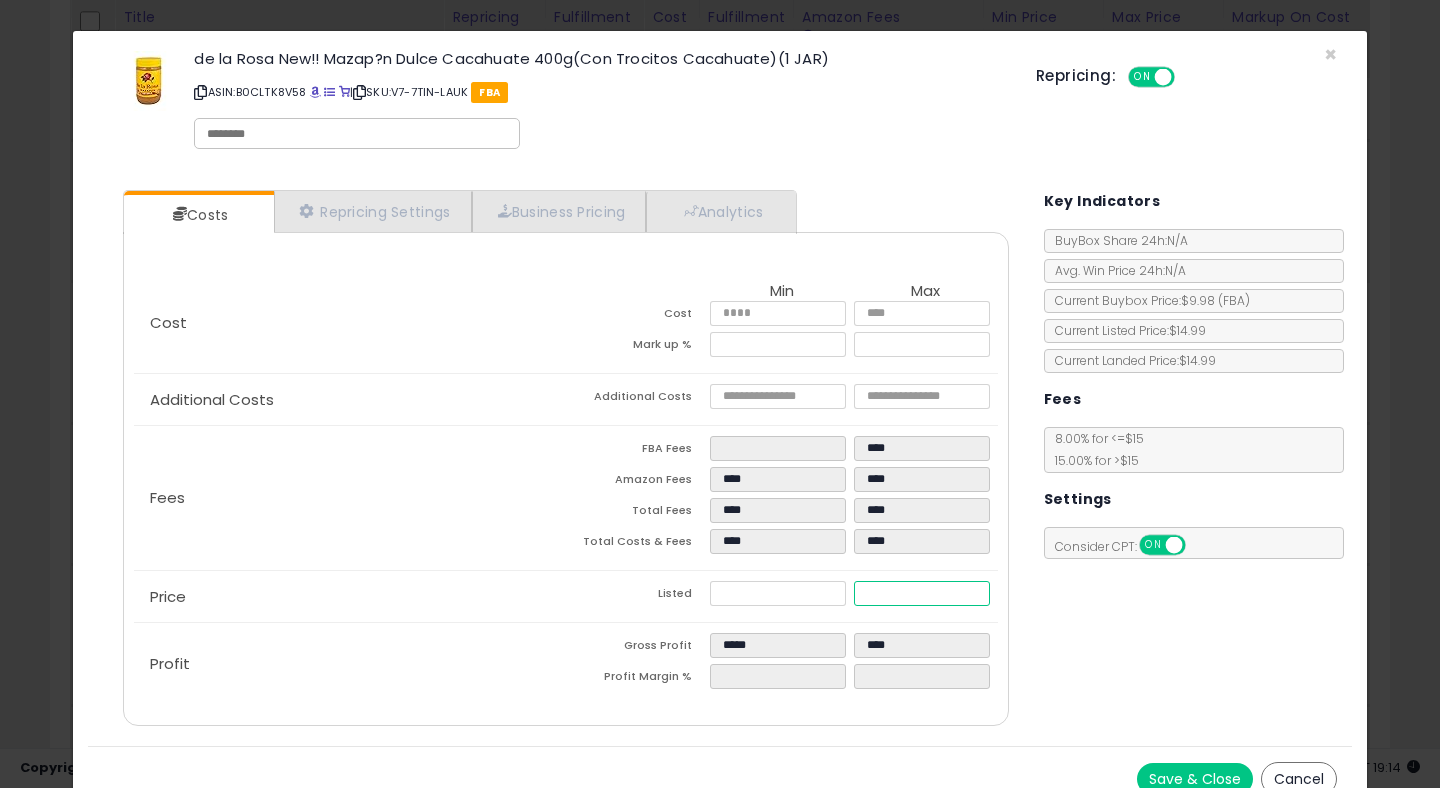type on "******" 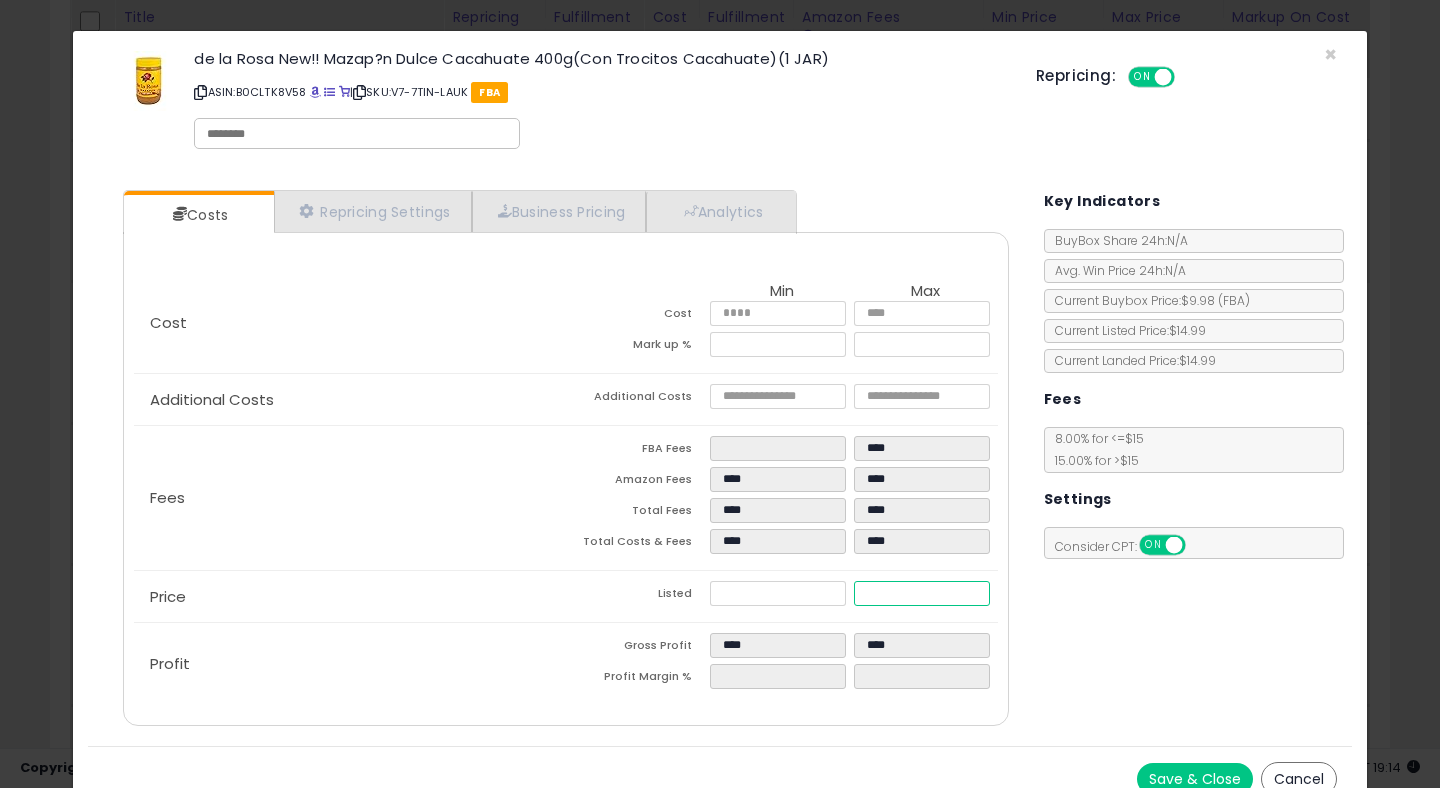 type on "****" 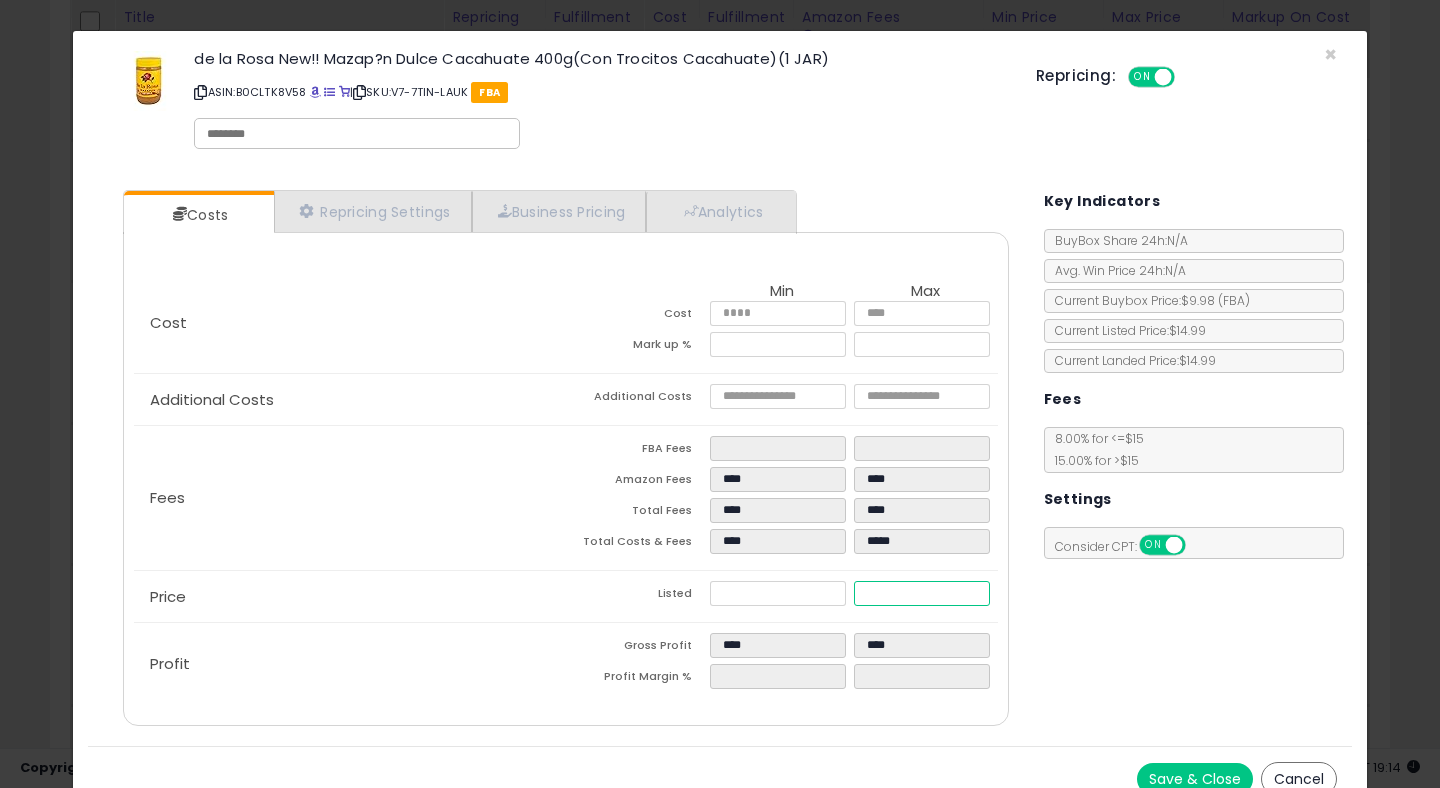 type on "****" 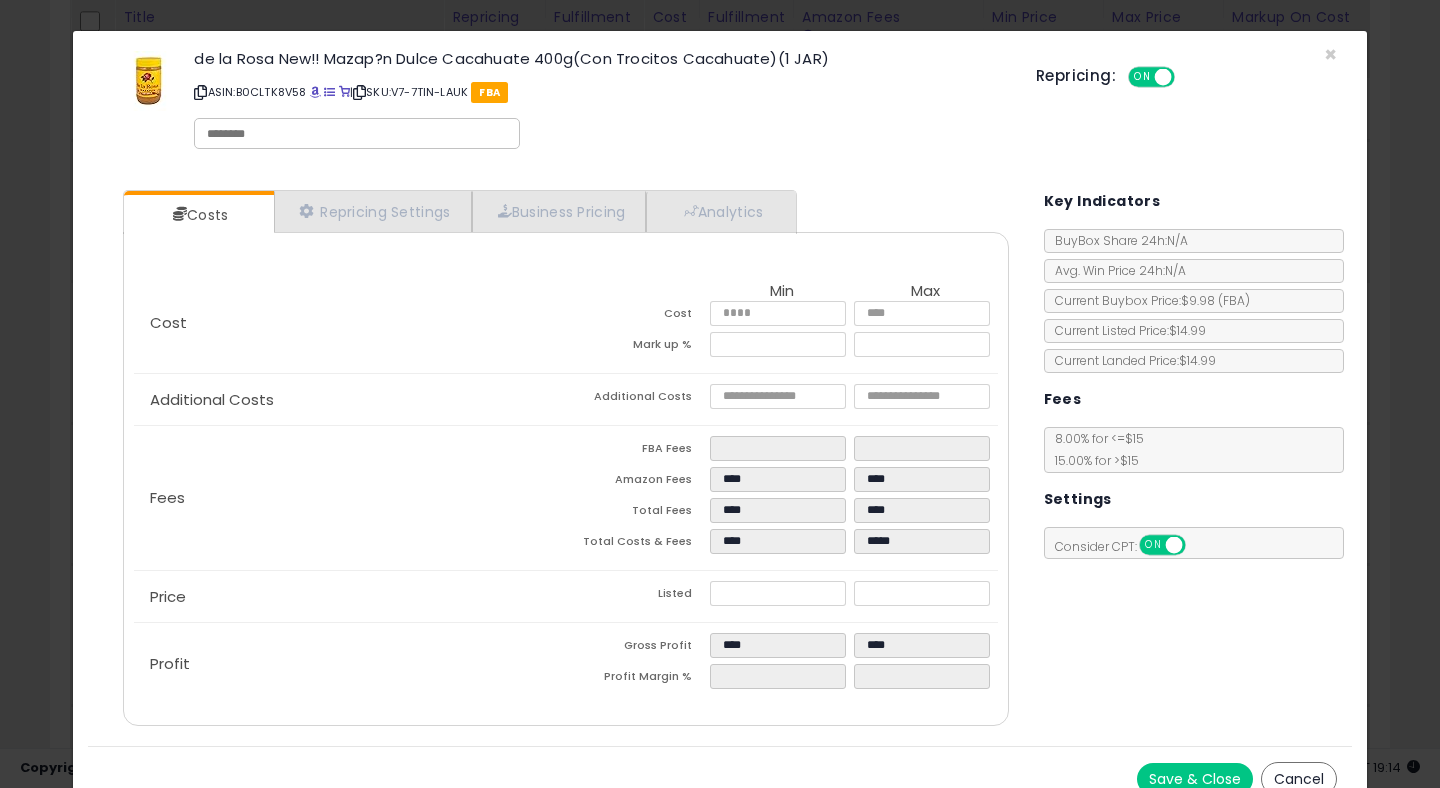 type on "******" 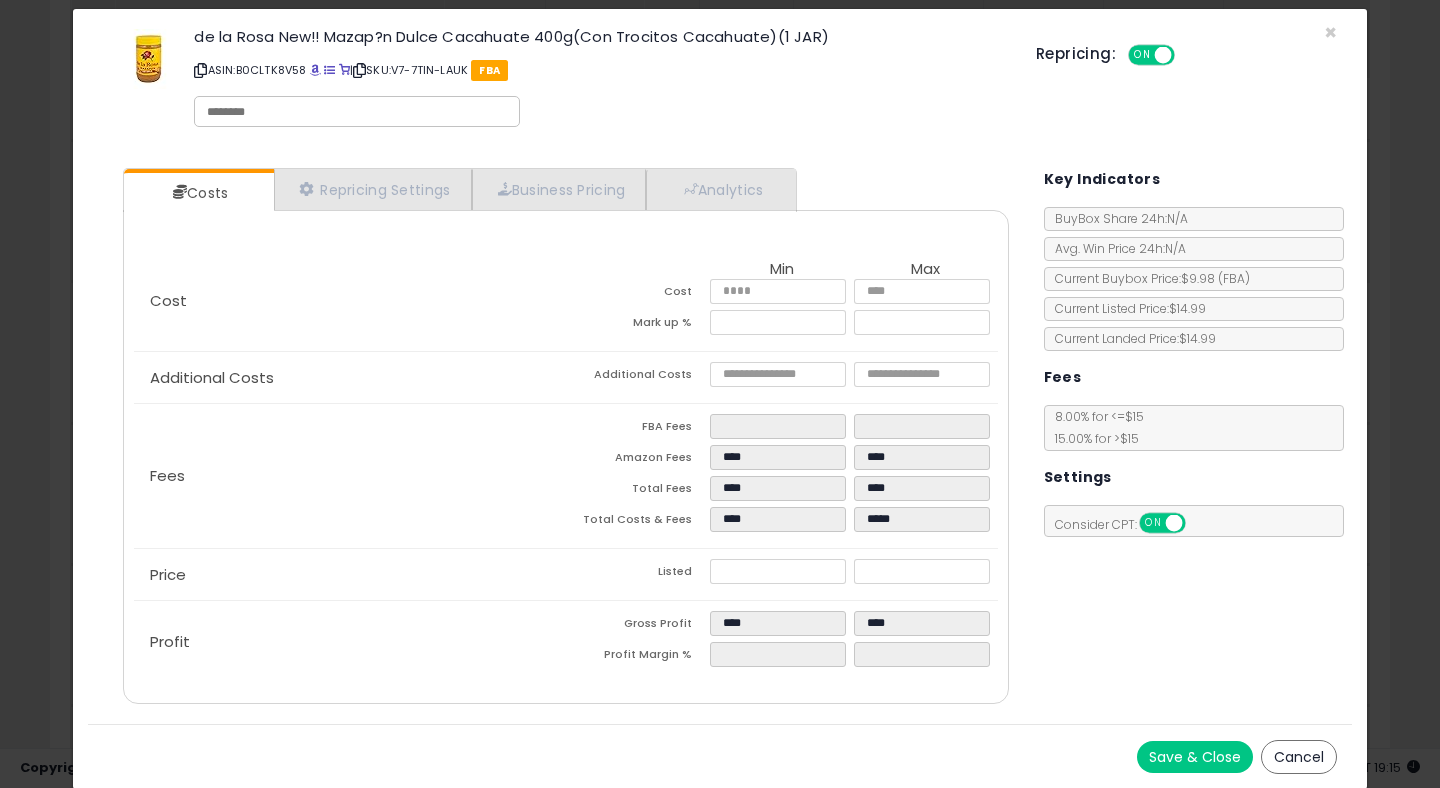 click on "Save & Close" at bounding box center [1195, 757] 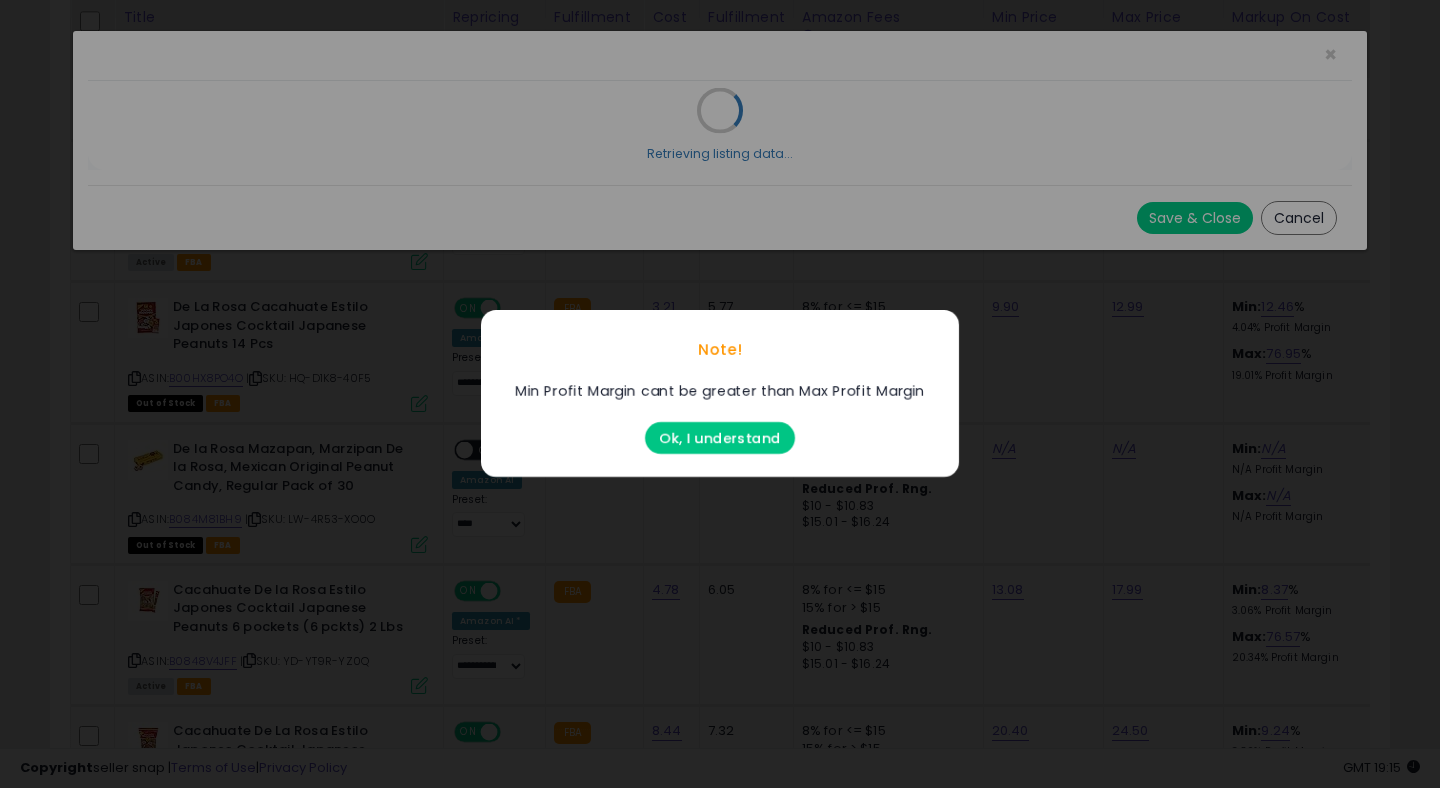 scroll, scrollTop: 0, scrollLeft: 0, axis: both 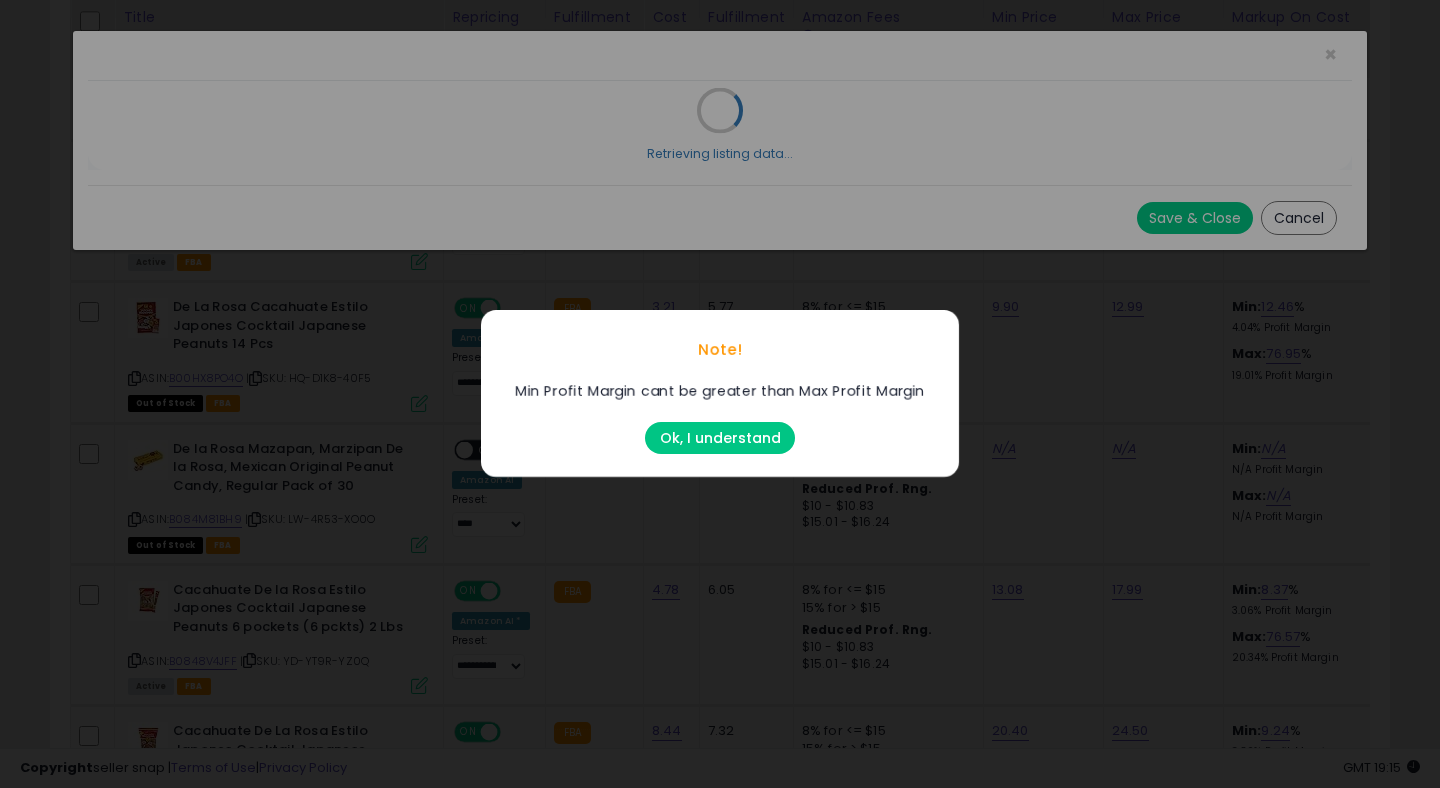 click on "Ok, I understand" at bounding box center (720, 439) 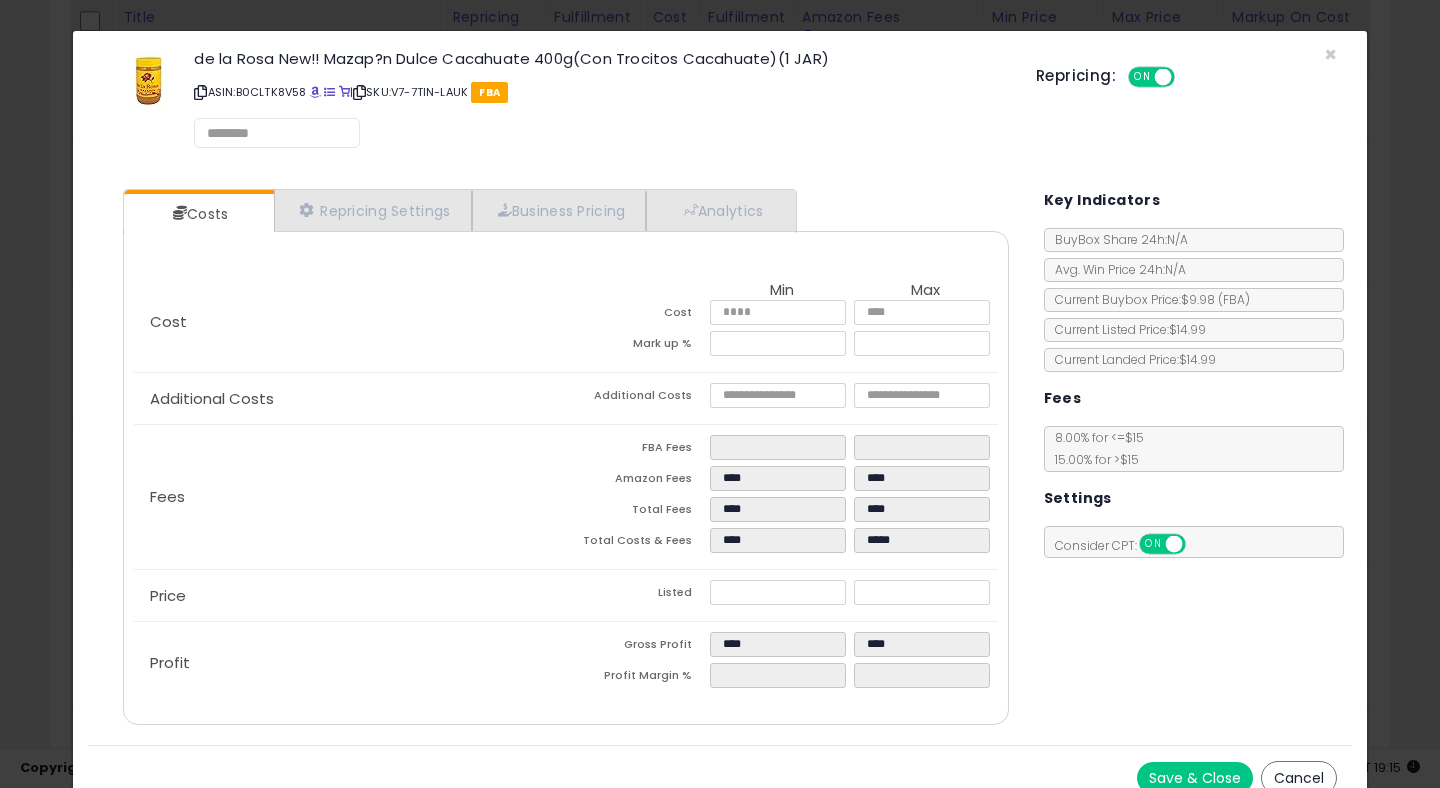 scroll, scrollTop: 22, scrollLeft: 0, axis: vertical 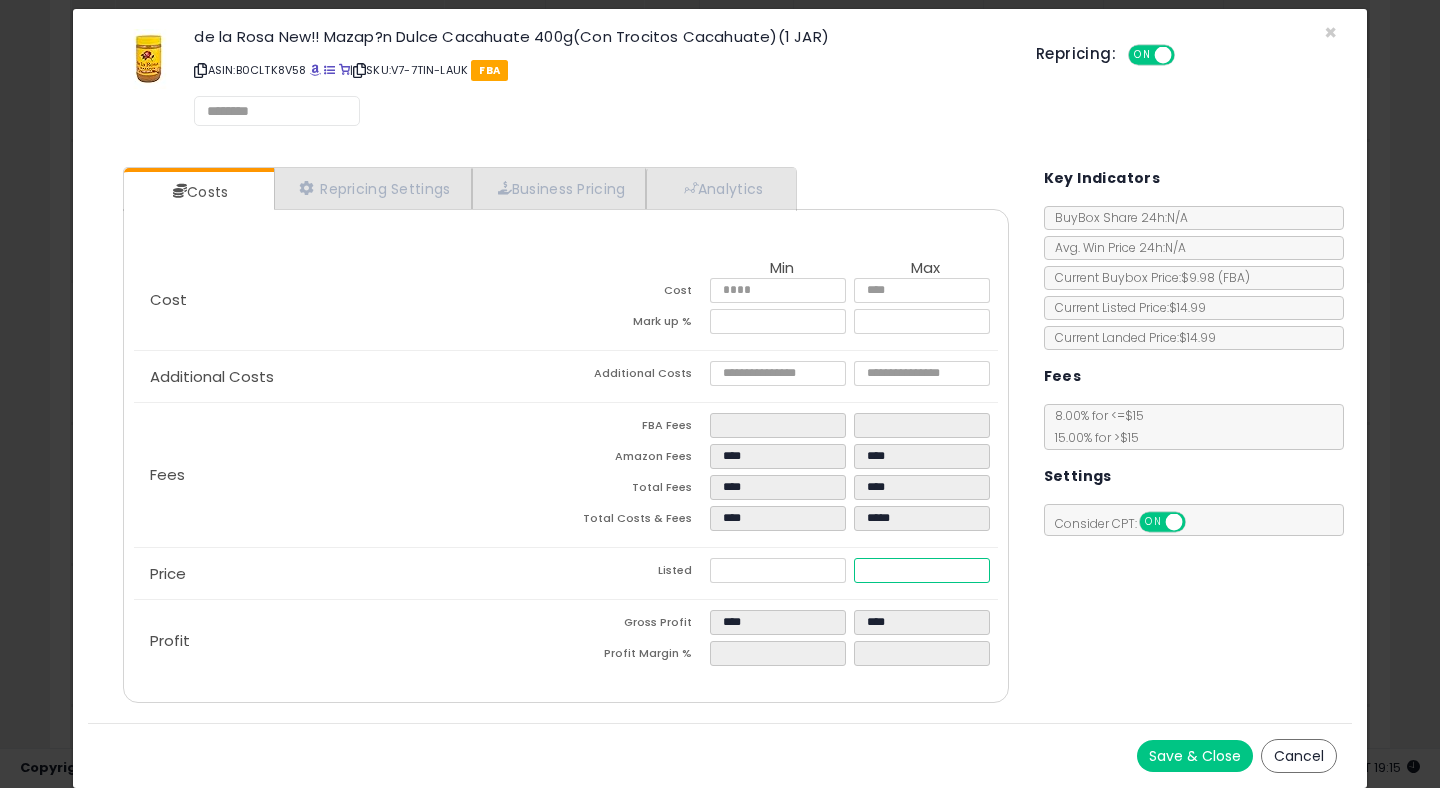 click on "*****" at bounding box center [922, 570] 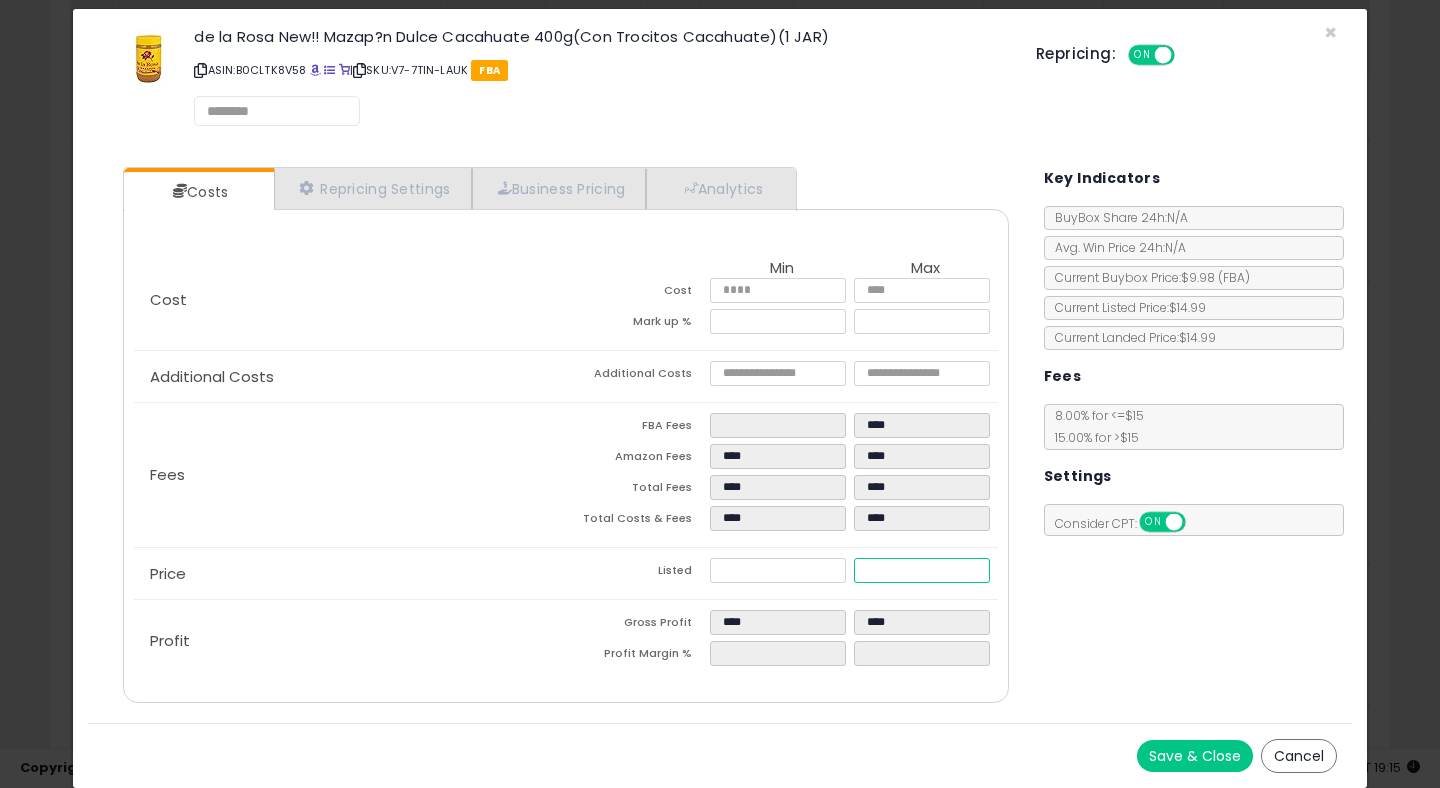 type on "****" 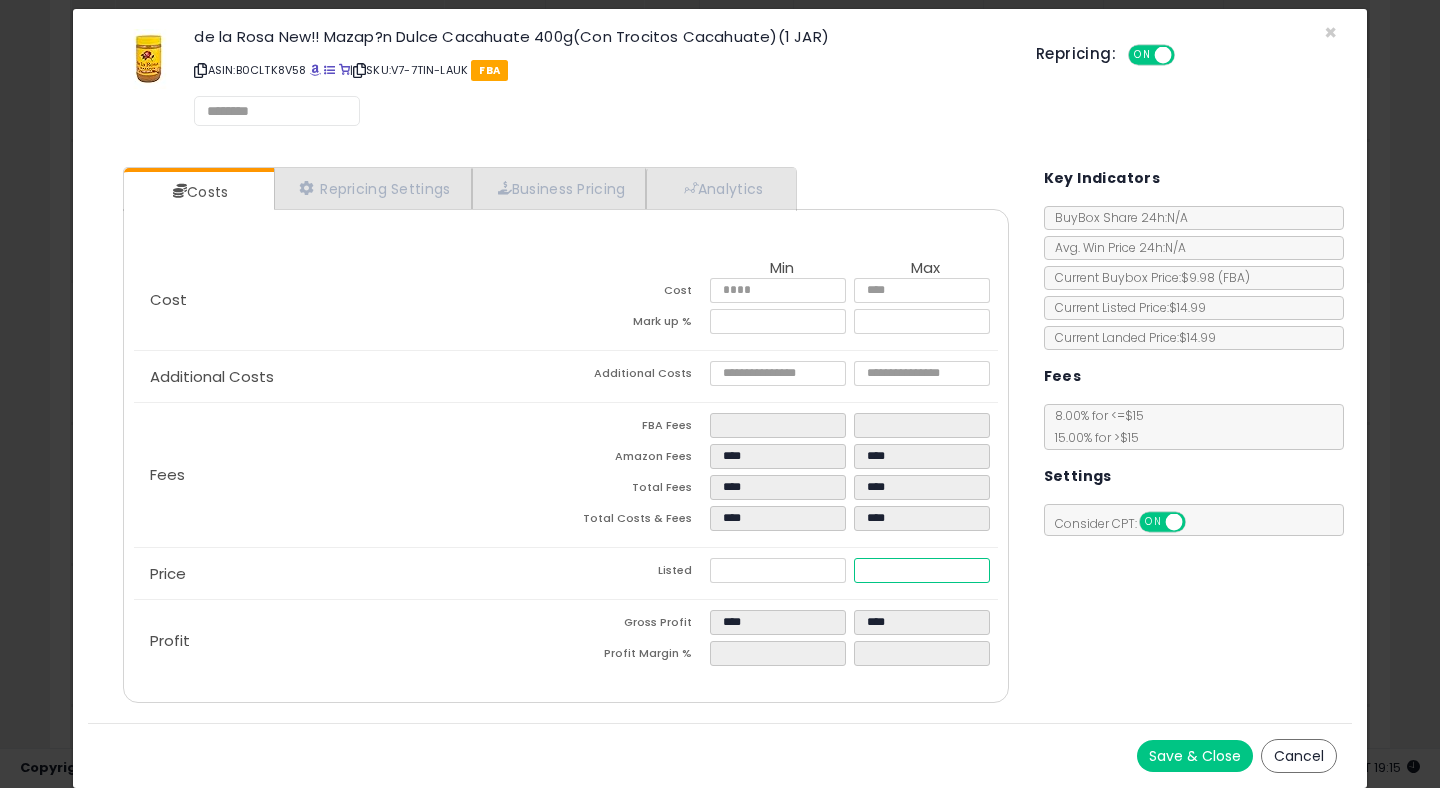 type on "****" 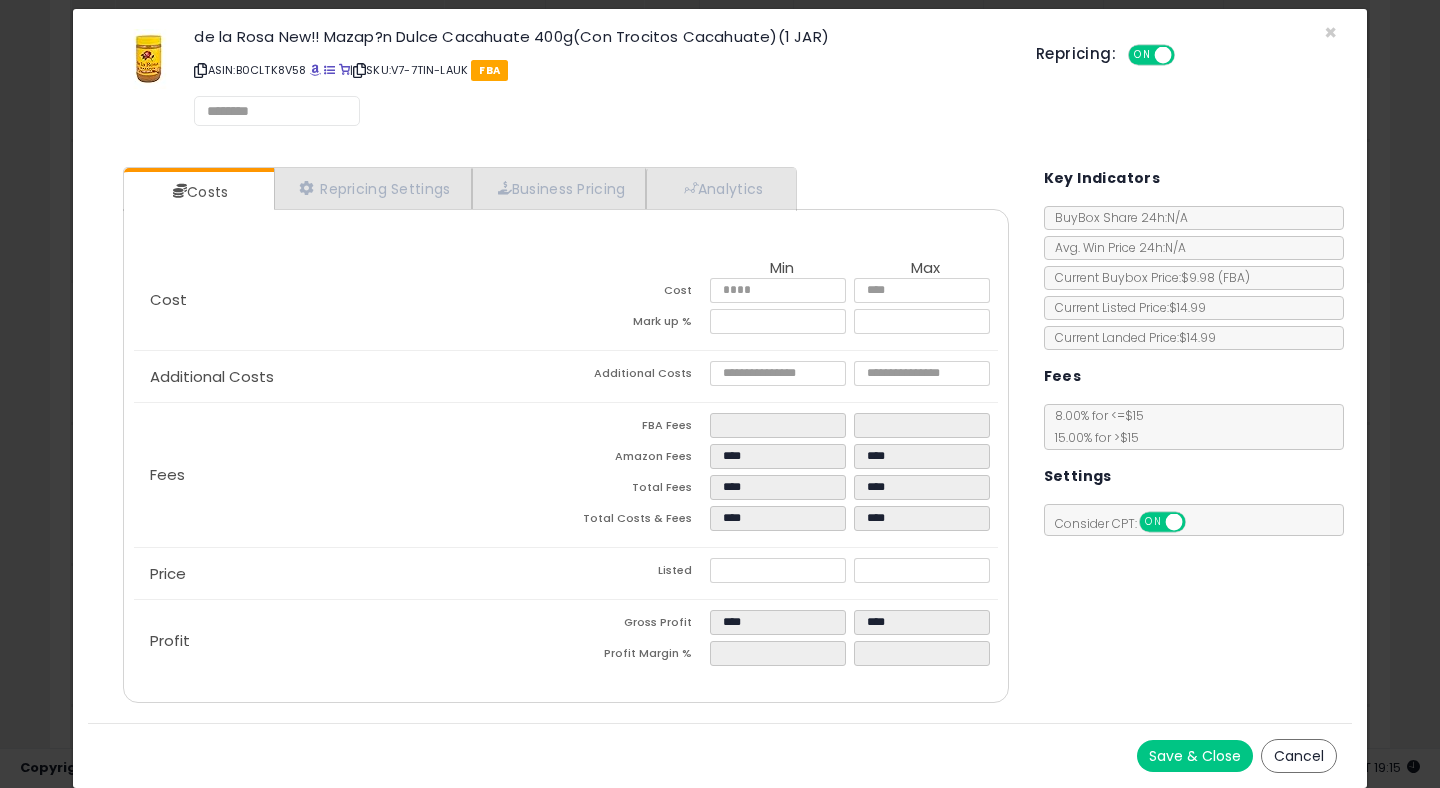 click on "Save & Close" at bounding box center (1195, 756) 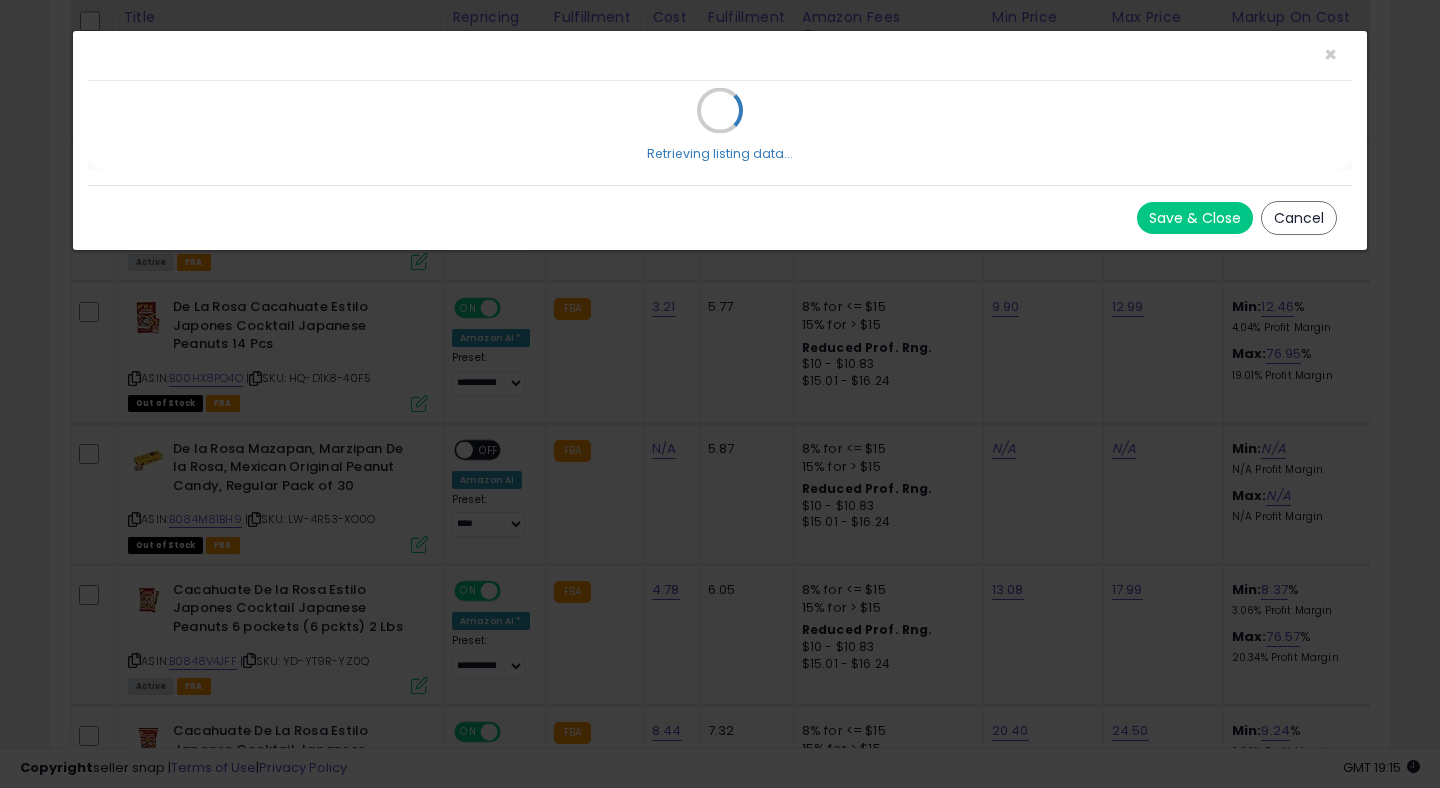 scroll, scrollTop: 0, scrollLeft: 0, axis: both 